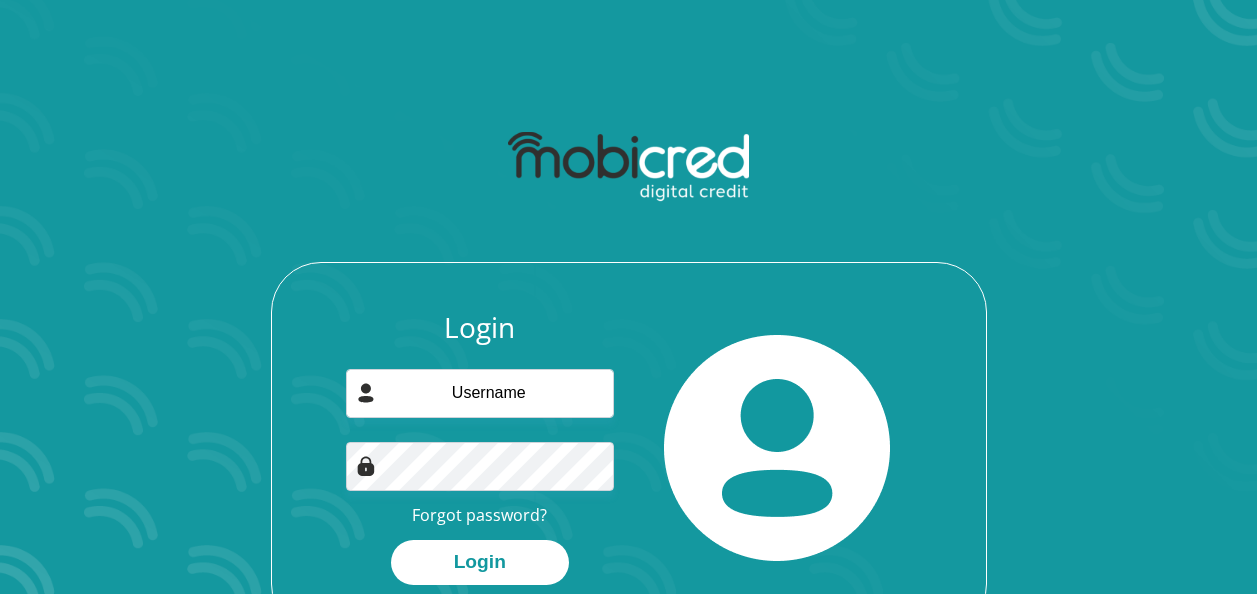 scroll, scrollTop: 0, scrollLeft: 0, axis: both 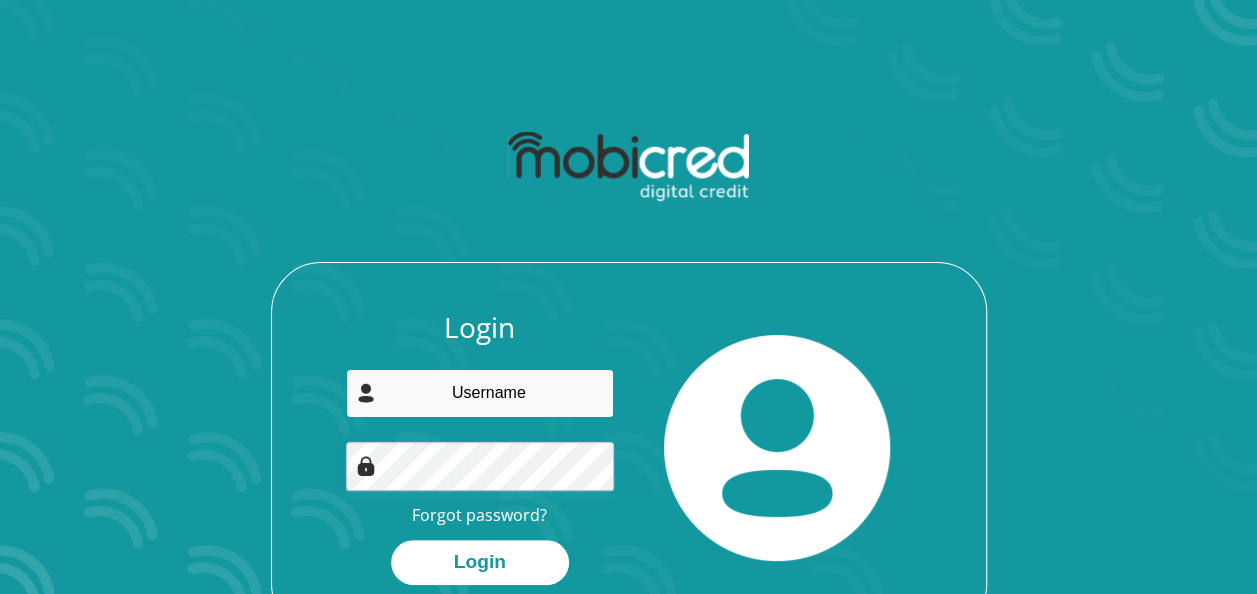 click at bounding box center (480, 393) 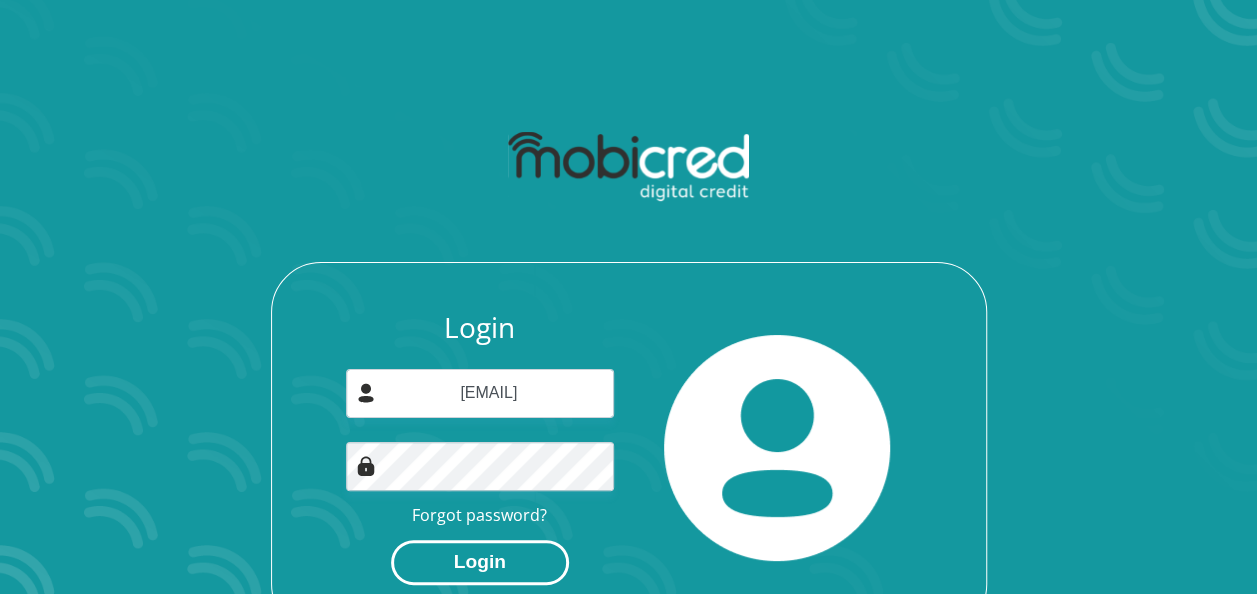 click on "Login" at bounding box center (480, 562) 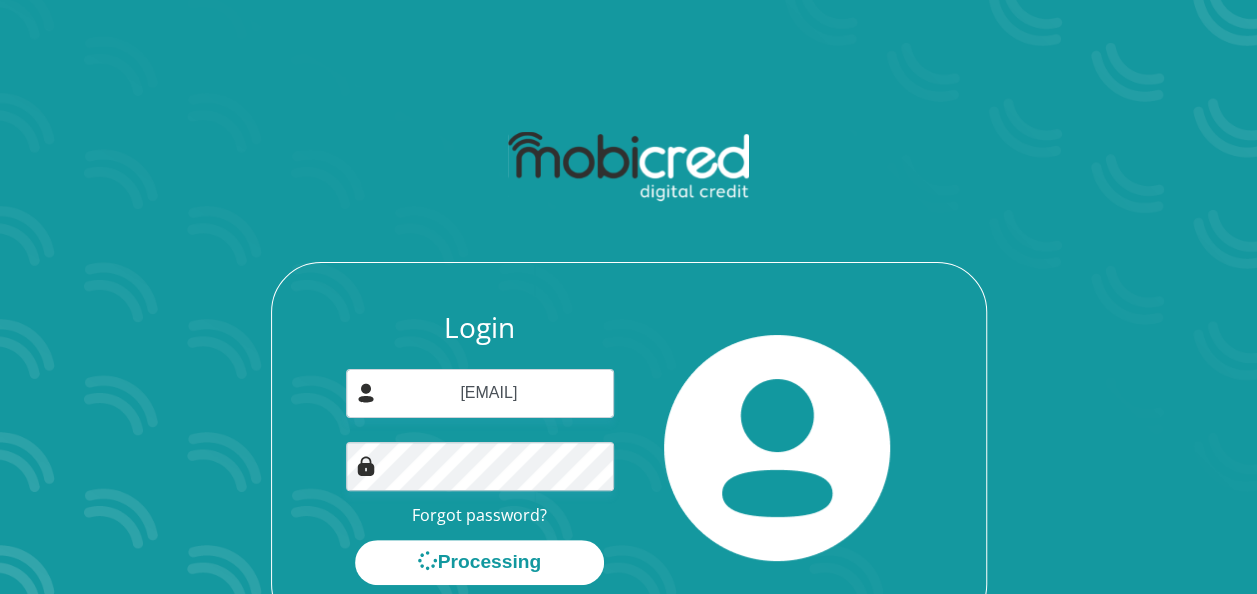 scroll, scrollTop: 0, scrollLeft: 0, axis: both 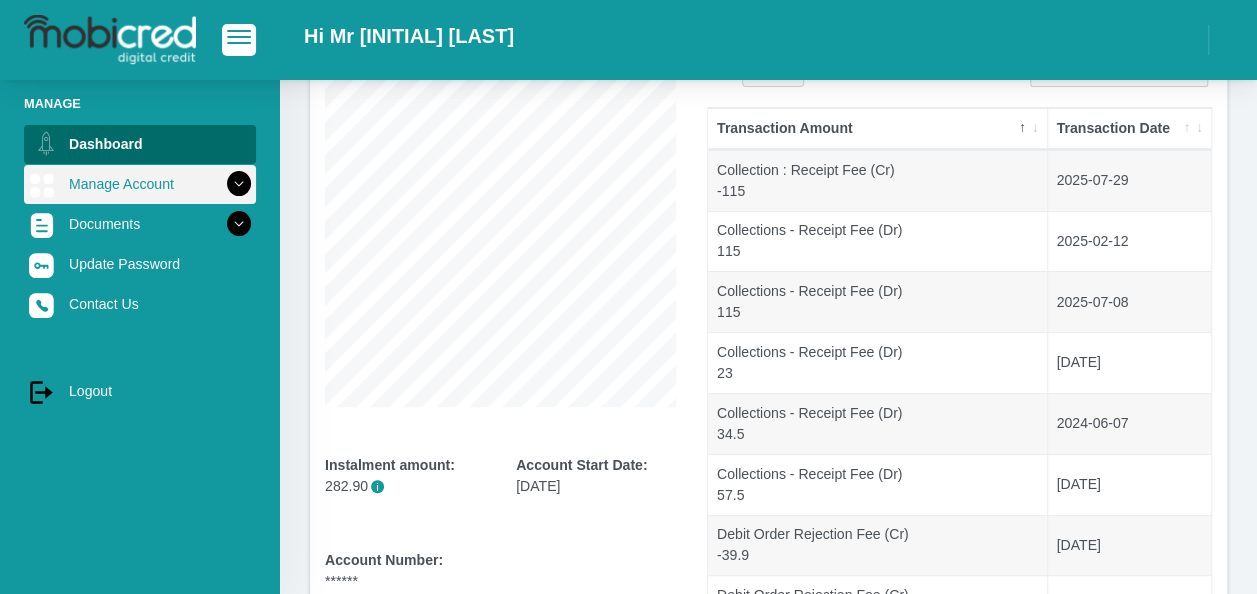 click at bounding box center [239, 184] 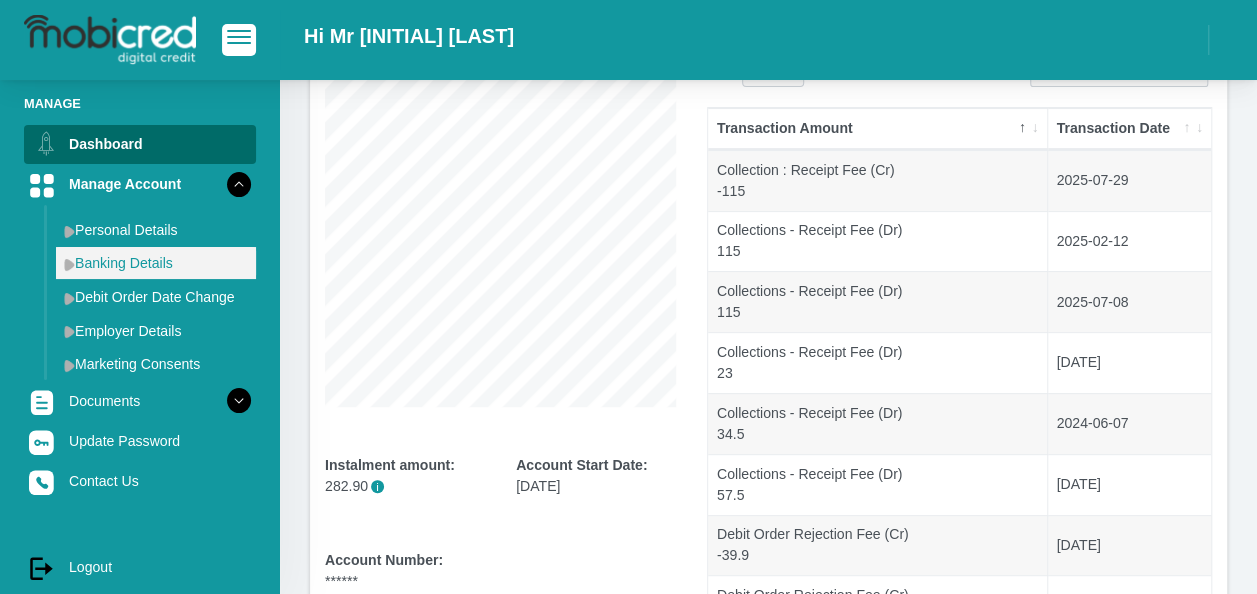 click on "Banking Details" at bounding box center [156, 263] 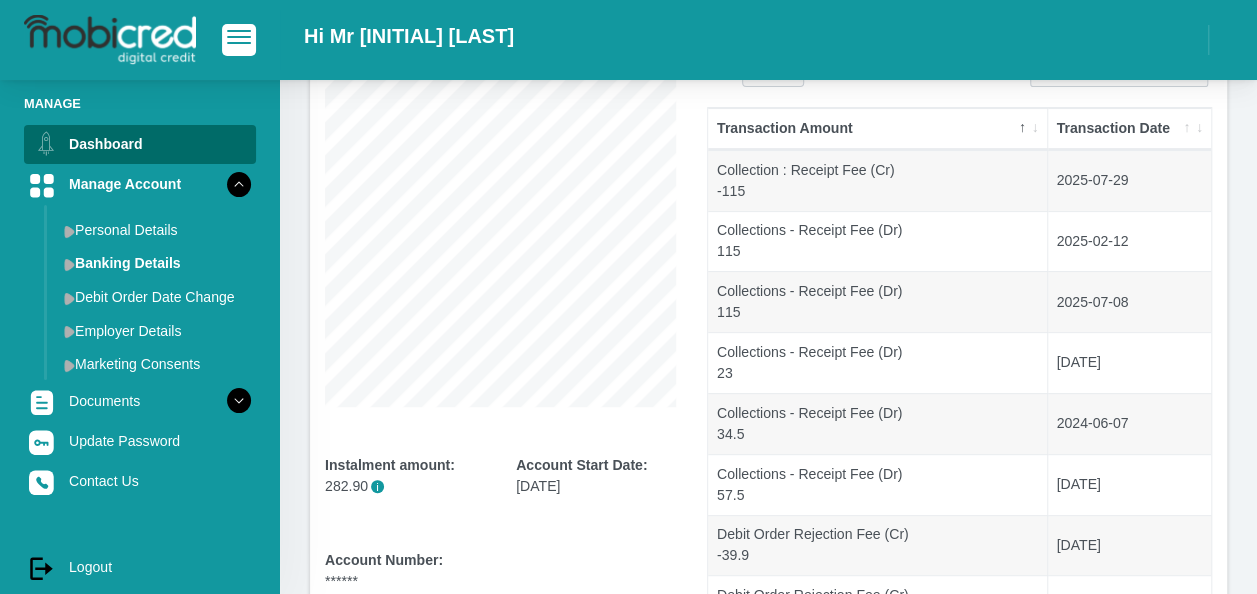 scroll, scrollTop: 400, scrollLeft: 0, axis: vertical 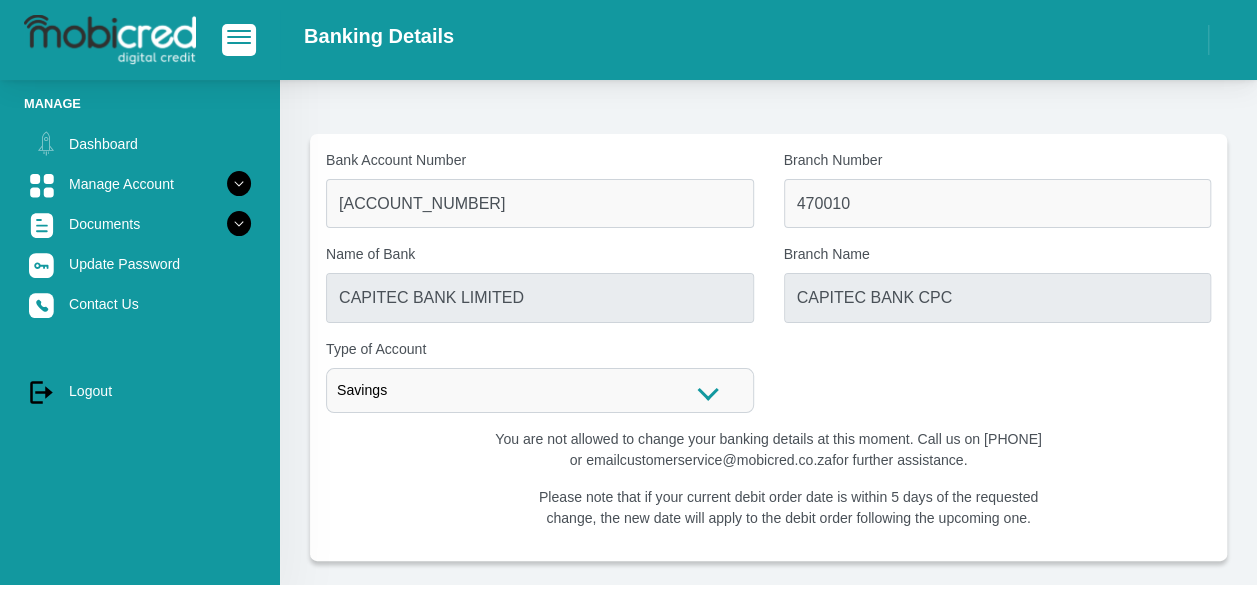 click on "Bank Account Number
[ACCOUNT_NUMBER]
Branch Number
[BRANCH_NUMBER]
Name of Bank
CAPITEC BANK LIMITED
Branch Name
CAPITEC BANK CPC
Savings
Cheque
Cheque" at bounding box center (768, 347) 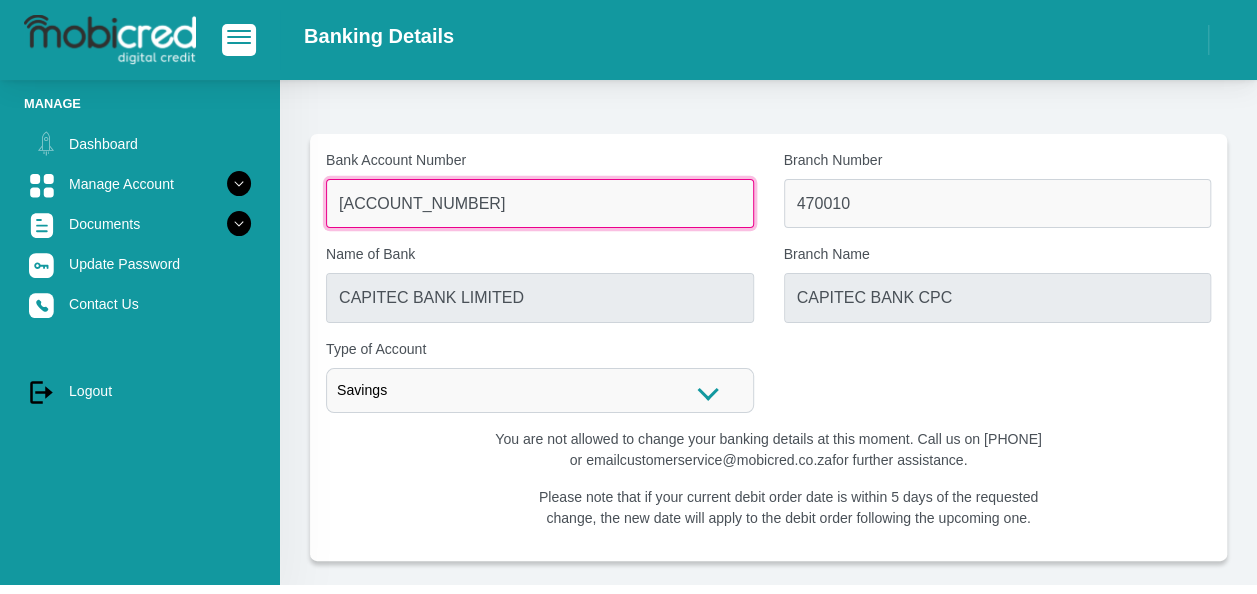 click on "1297542620" at bounding box center [540, 203] 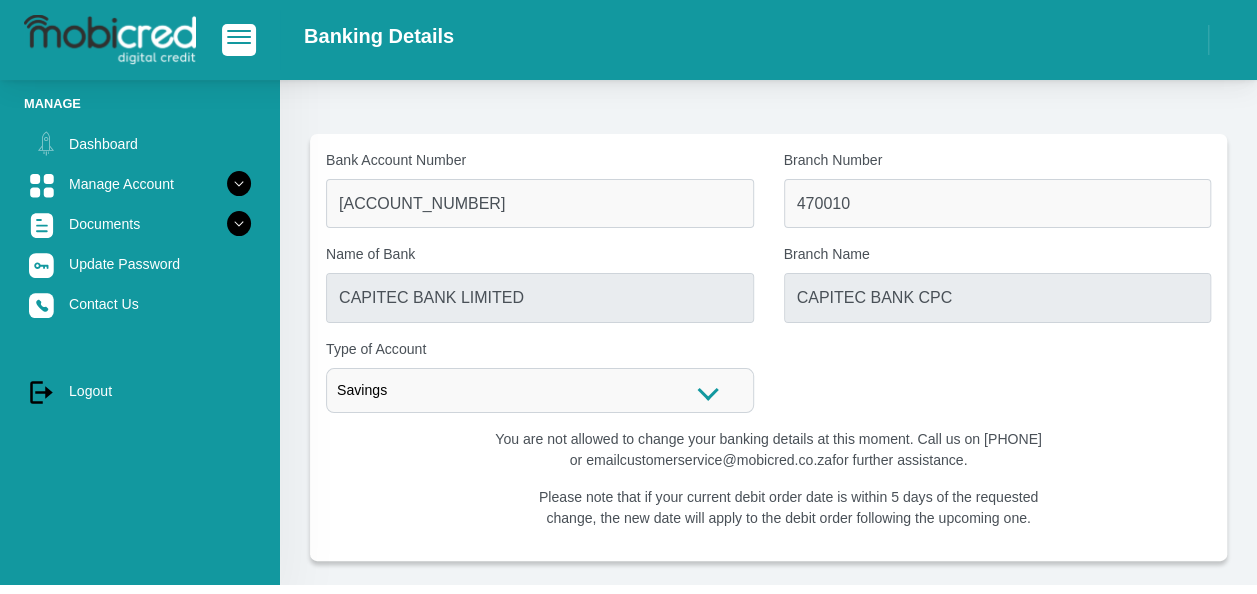 click on "Bank Account Number
1297542620
Branch Number
470010
Name of Bank
CAPITEC BANK LIMITED
Branch Name
CAPITEC BANK CPC
Savings
Cheque
Savings Savings" at bounding box center [768, 318] 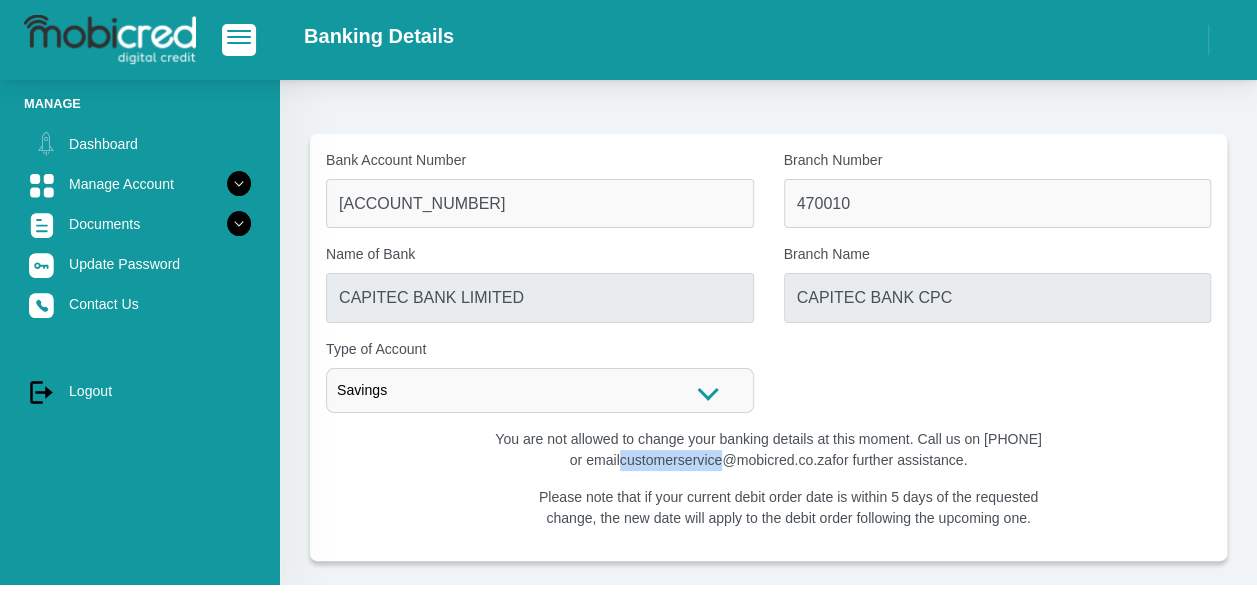 click on "You are not allowed to change your banking details at this moment. Call us on 021 126 0700 or
email  customerservice@mobicred.co.za  for further assistance." at bounding box center (768, 450) 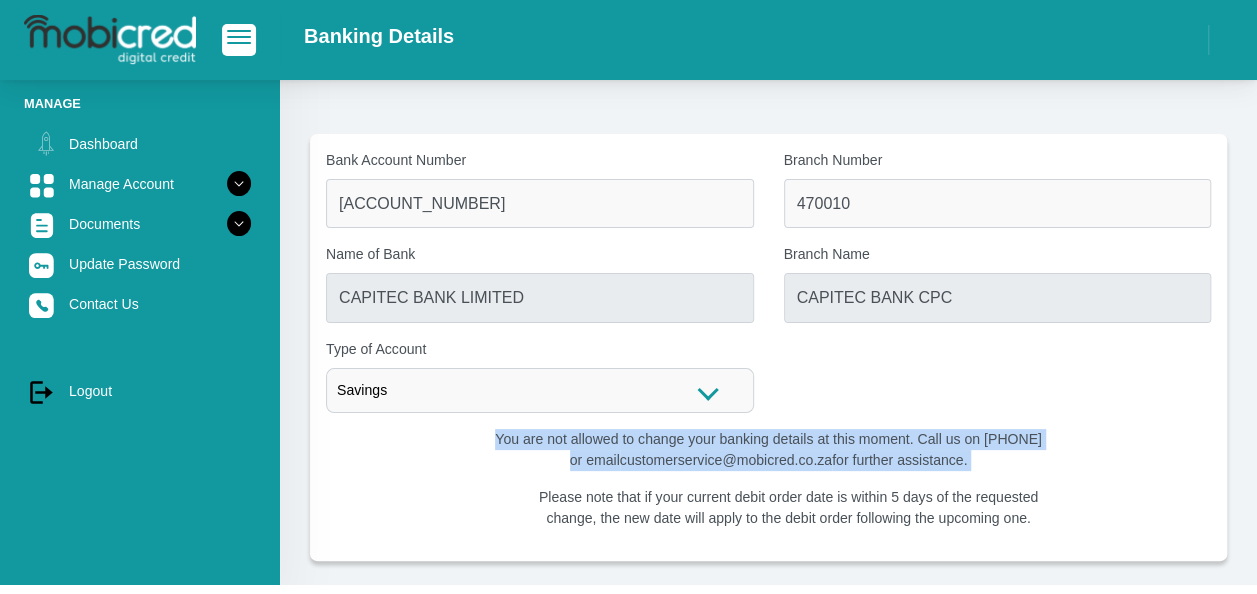 click on "You are not allowed to change your banking details at this moment. Call us on 021 126 0700 or
email  customerservice@mobicred.co.za  for further assistance." at bounding box center [768, 450] 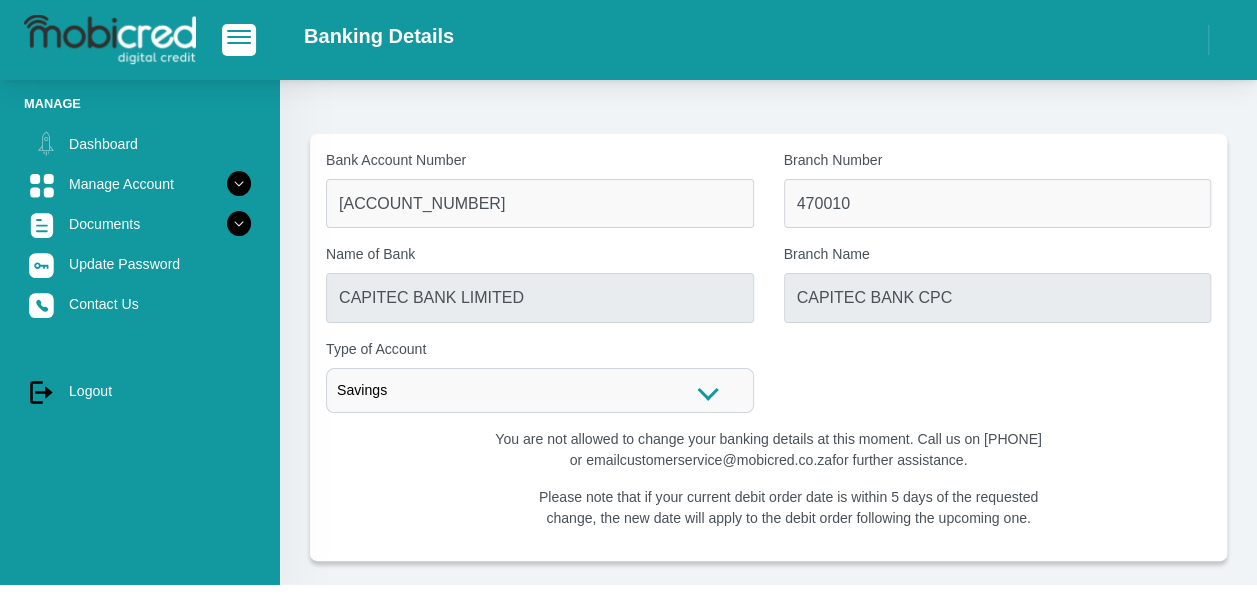 click on "Please note that if your current debit order date is within 5 days of the requested change, the new date will apply to the debit order following the upcoming one." at bounding box center [788, 508] 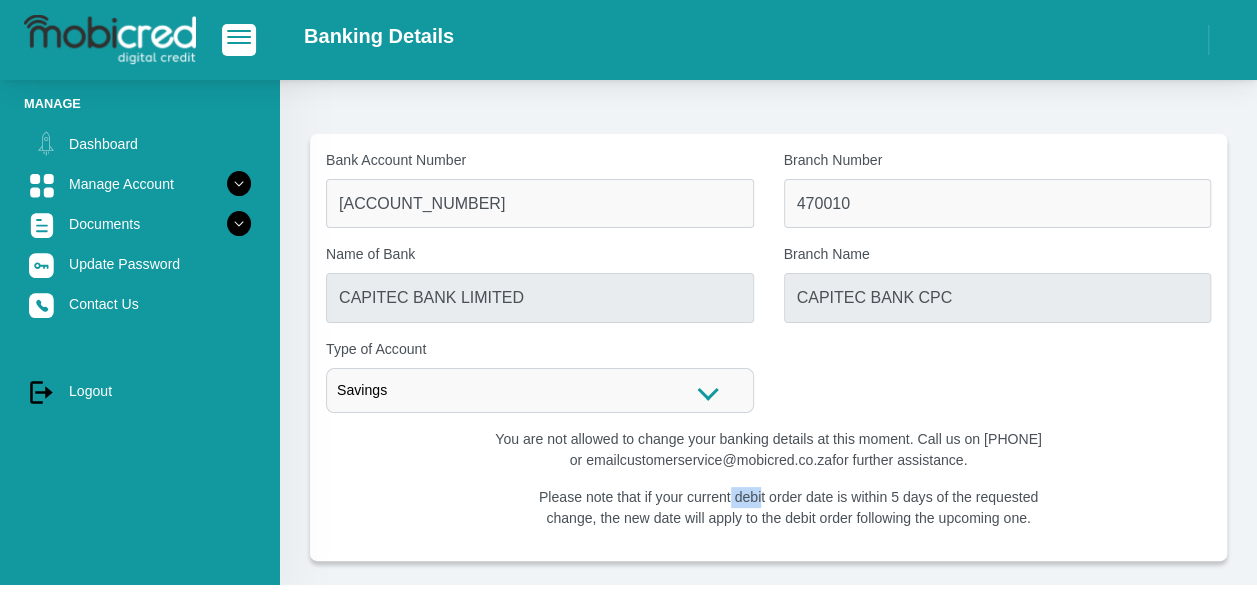 click on "Please note that if your current debit order date is within 5 days of the requested change, the new date will apply to the debit order following the upcoming one." at bounding box center [788, 508] 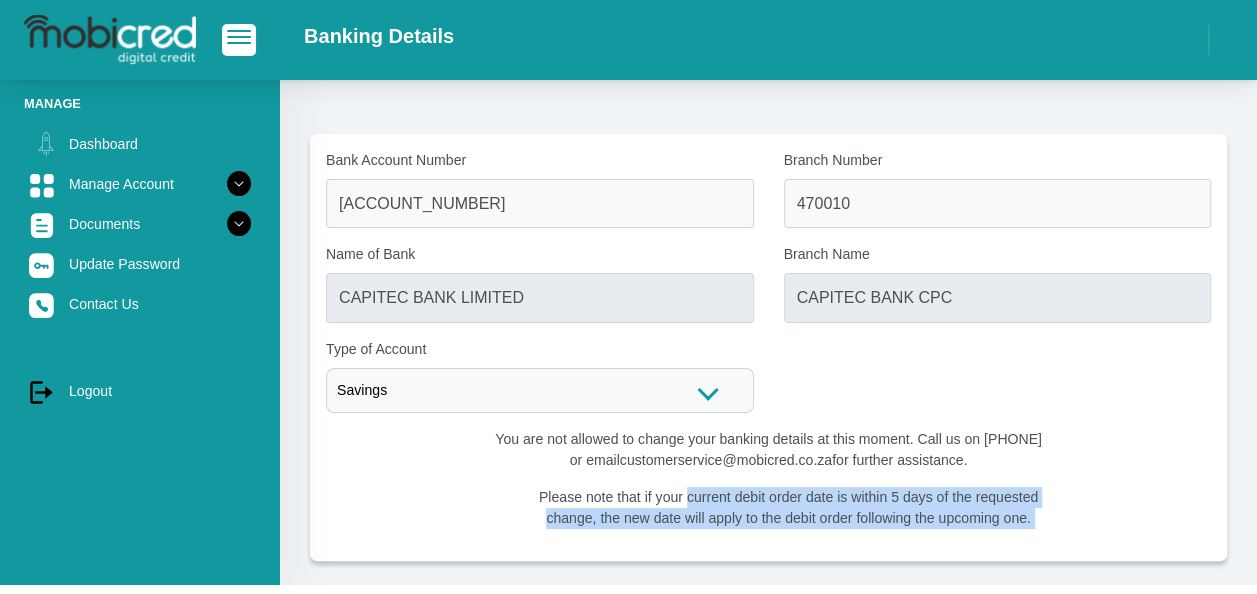 click on "Please note that if your current debit order date is within 5 days of the requested change, the new date will apply to the debit order following the upcoming one." at bounding box center [788, 508] 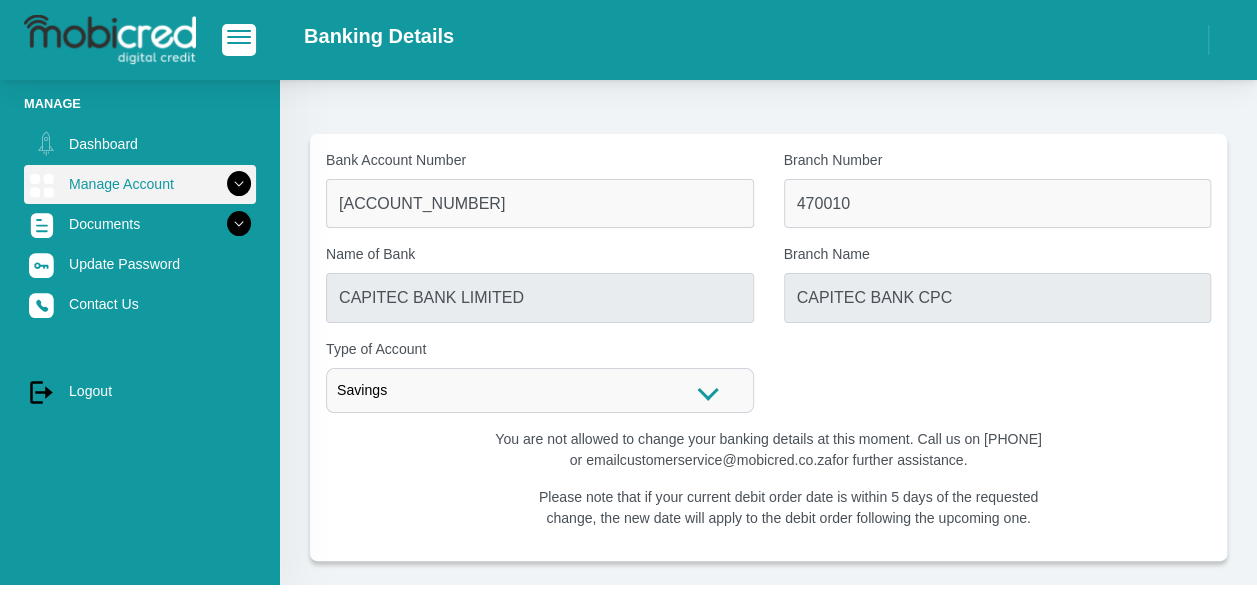 click on "Manage Account" at bounding box center (140, 184) 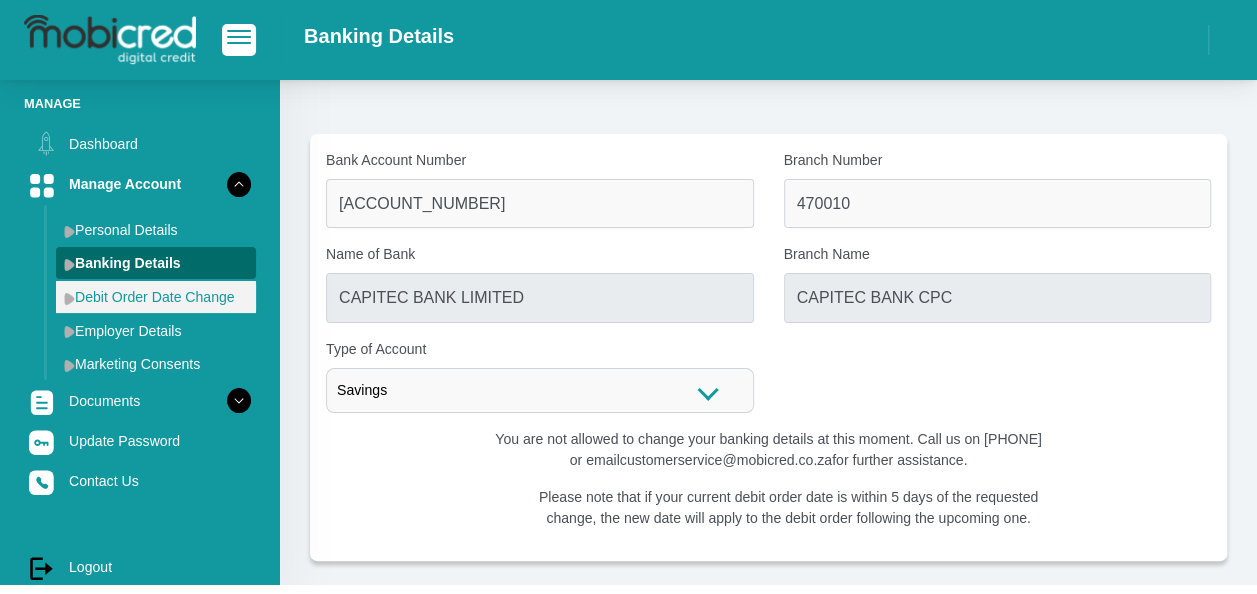 click on "Debit Order Date Change" at bounding box center [156, 297] 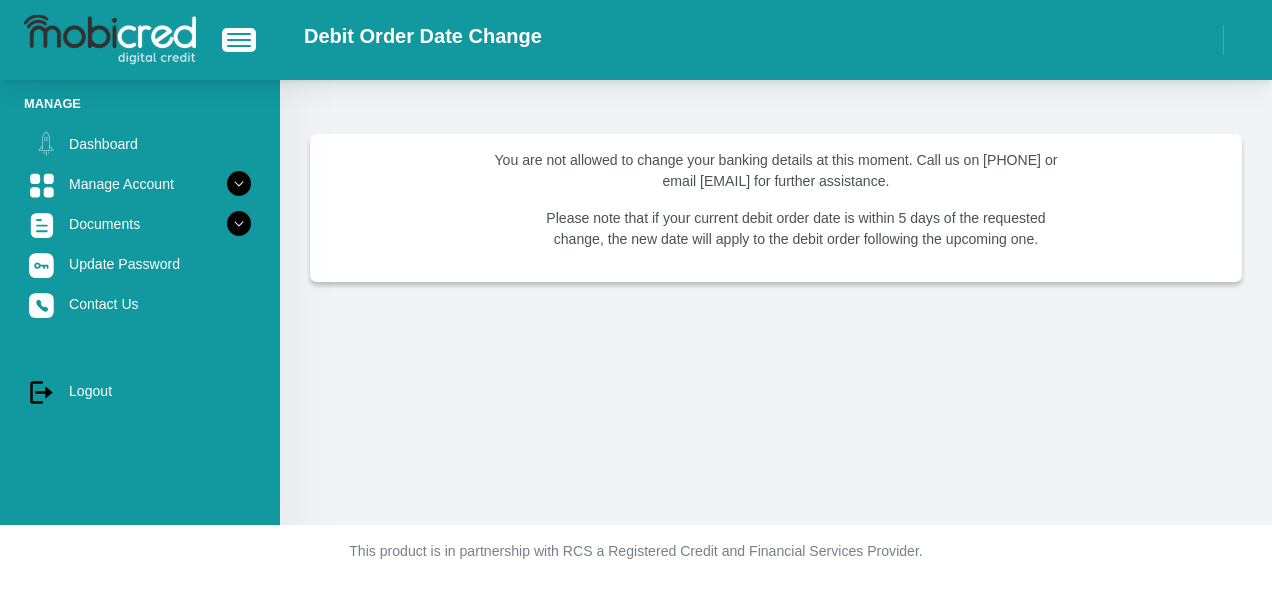 scroll, scrollTop: 0, scrollLeft: 0, axis: both 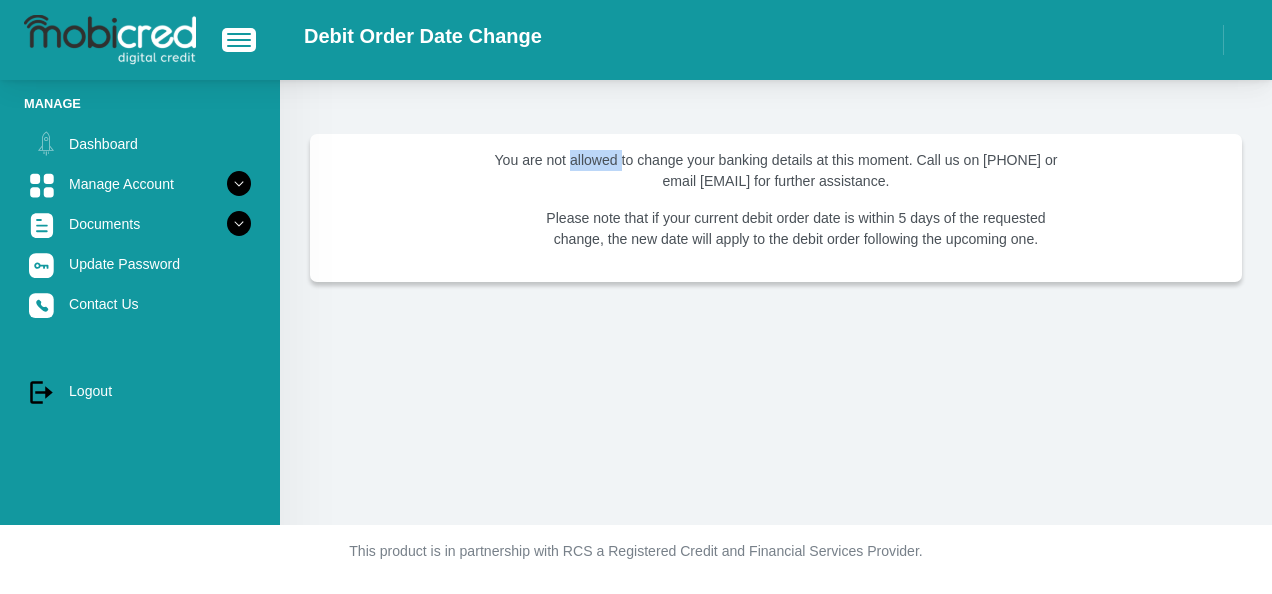 click on "You are not allowed to change your banking details at this moment. Call us on [PHONE] or
email [EMAIL] for further assistance." at bounding box center [776, 171] 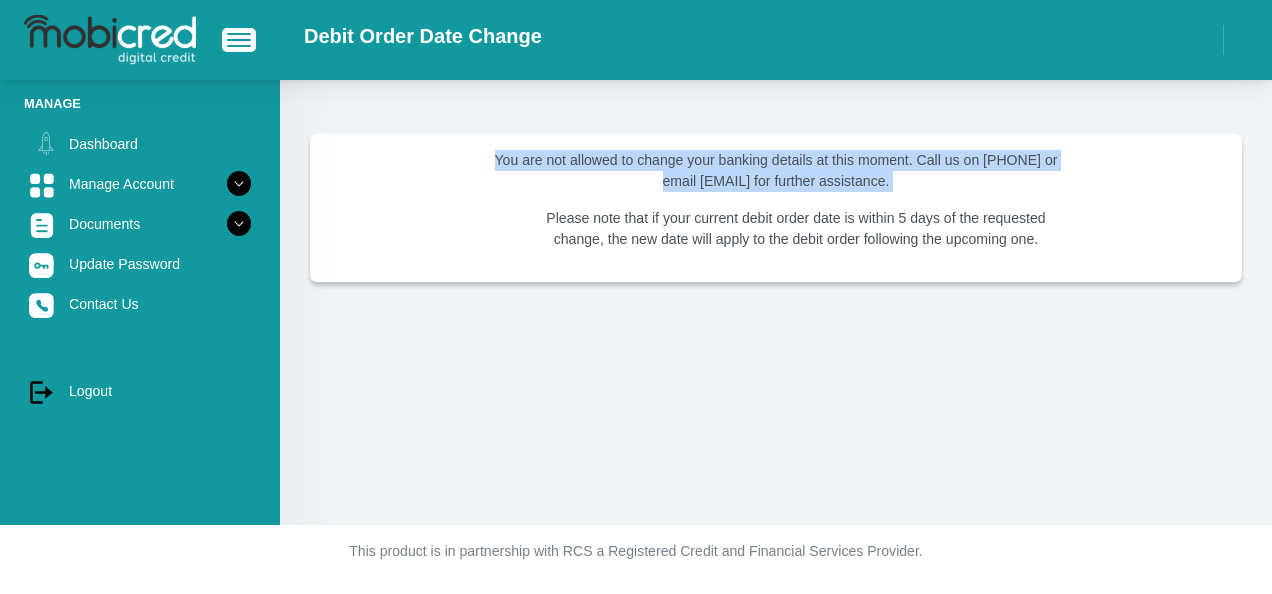 click on "You are not allowed to change your banking details at this moment. Call us on [PHONE] or
email [EMAIL] for further assistance." at bounding box center [776, 171] 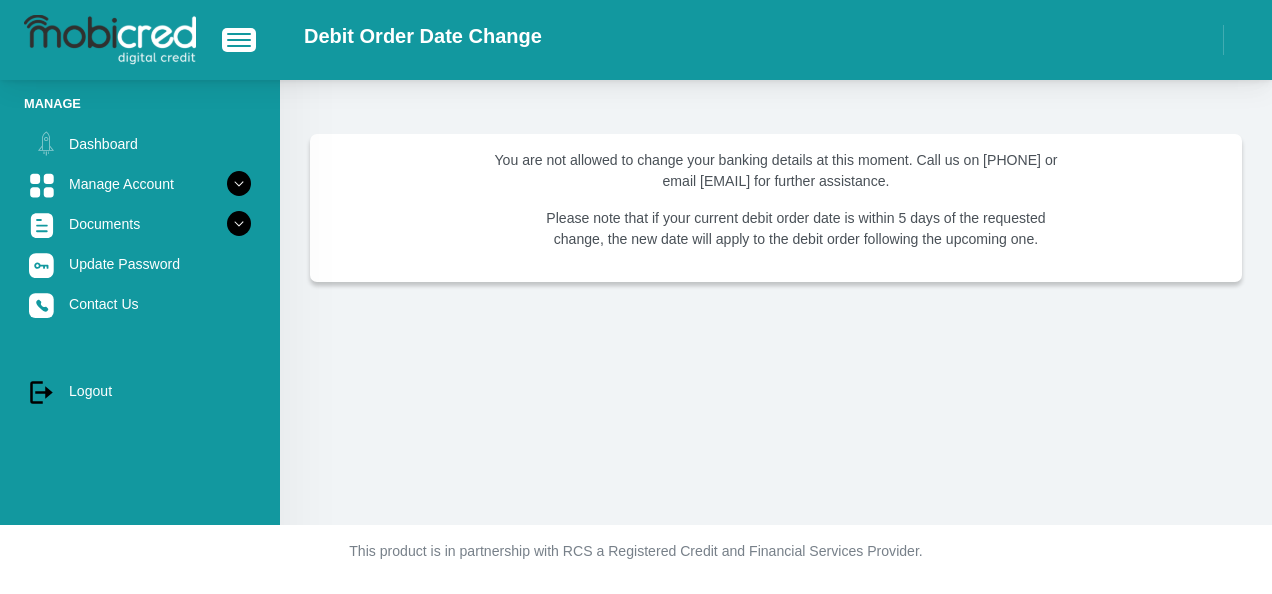 drag, startPoint x: 624, startPoint y: 166, endPoint x: 587, endPoint y: 250, distance: 91.787796 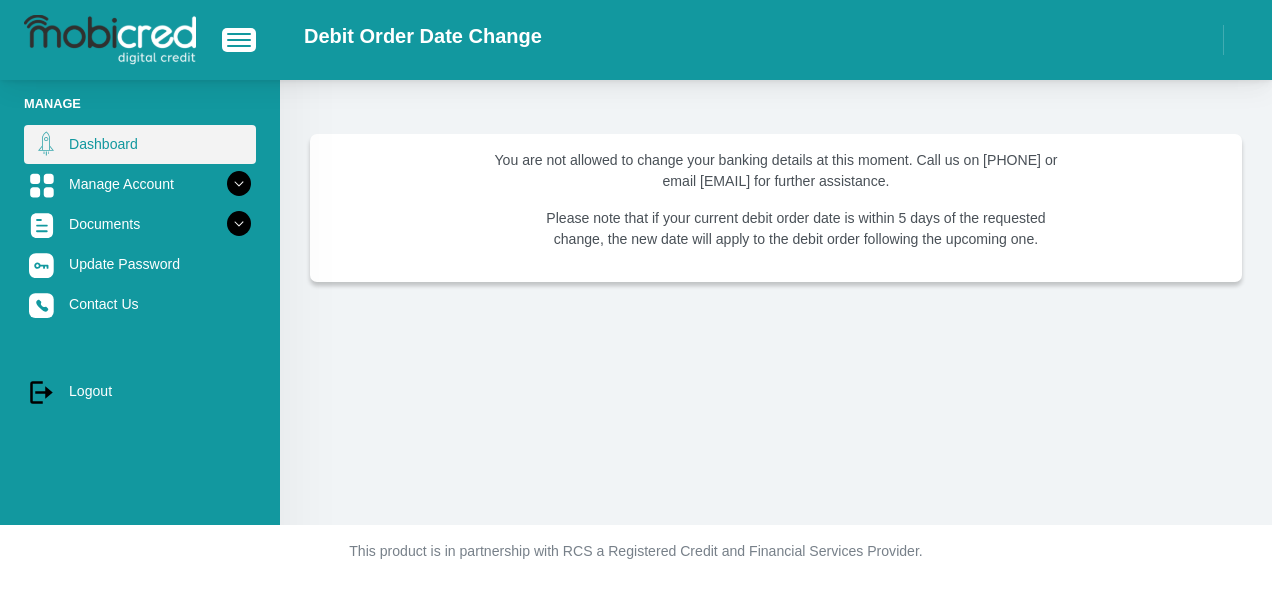 click on "Dashboard" at bounding box center (140, 144) 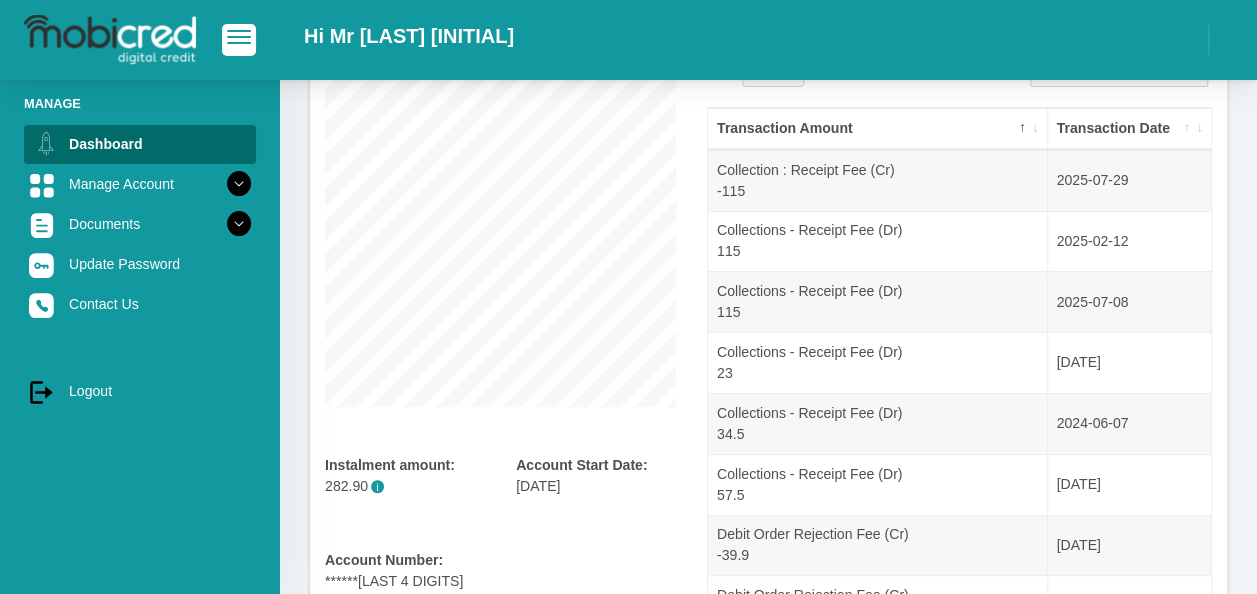 scroll, scrollTop: 400, scrollLeft: 0, axis: vertical 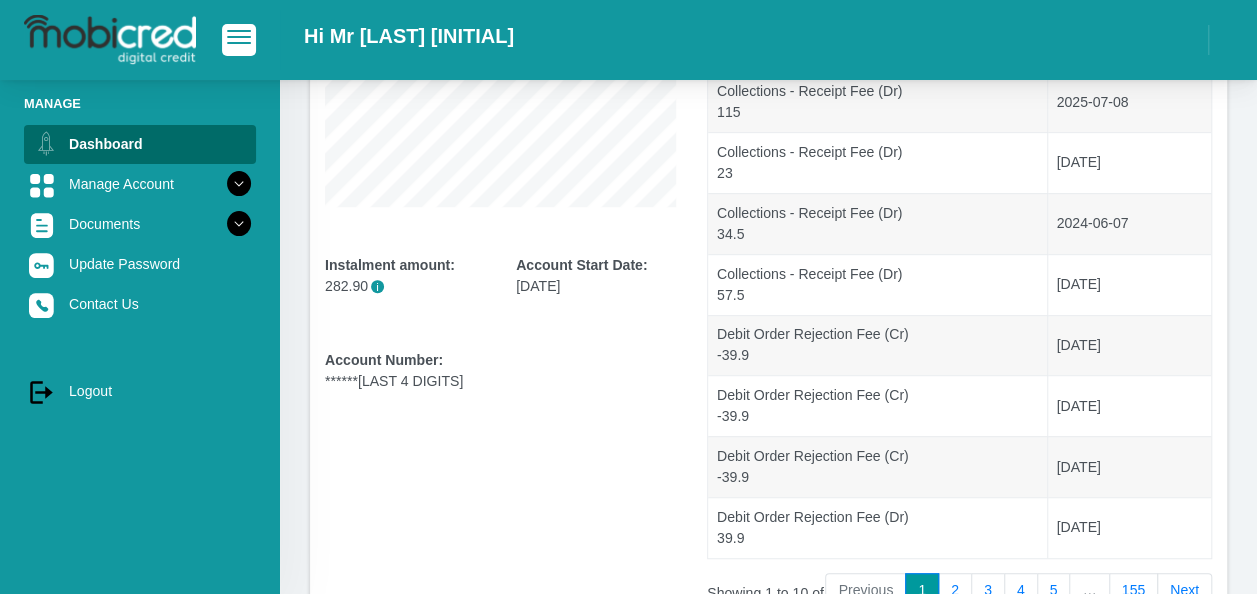 click on "282.90 i" at bounding box center [405, 286] 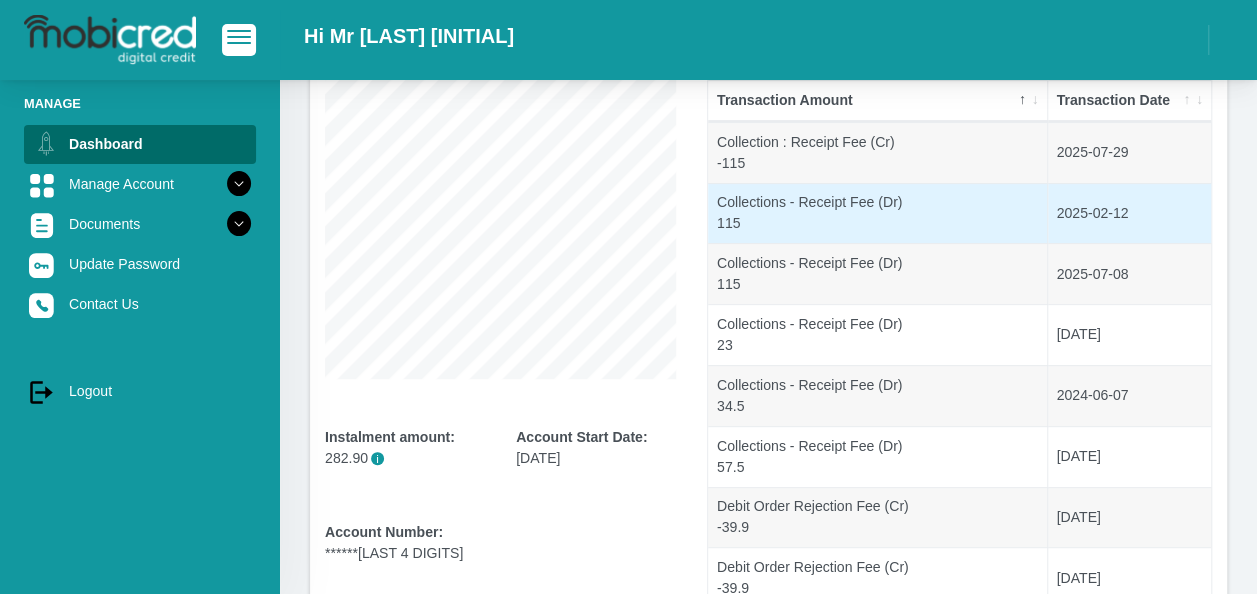 scroll, scrollTop: 427, scrollLeft: 0, axis: vertical 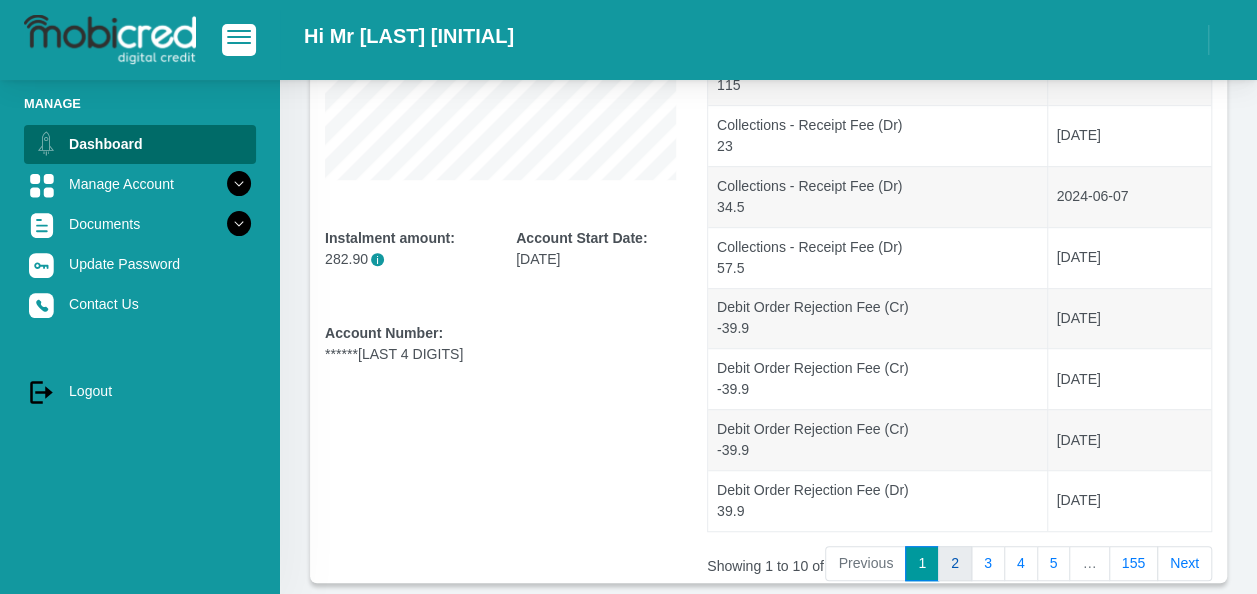 click on "2" at bounding box center (955, 564) 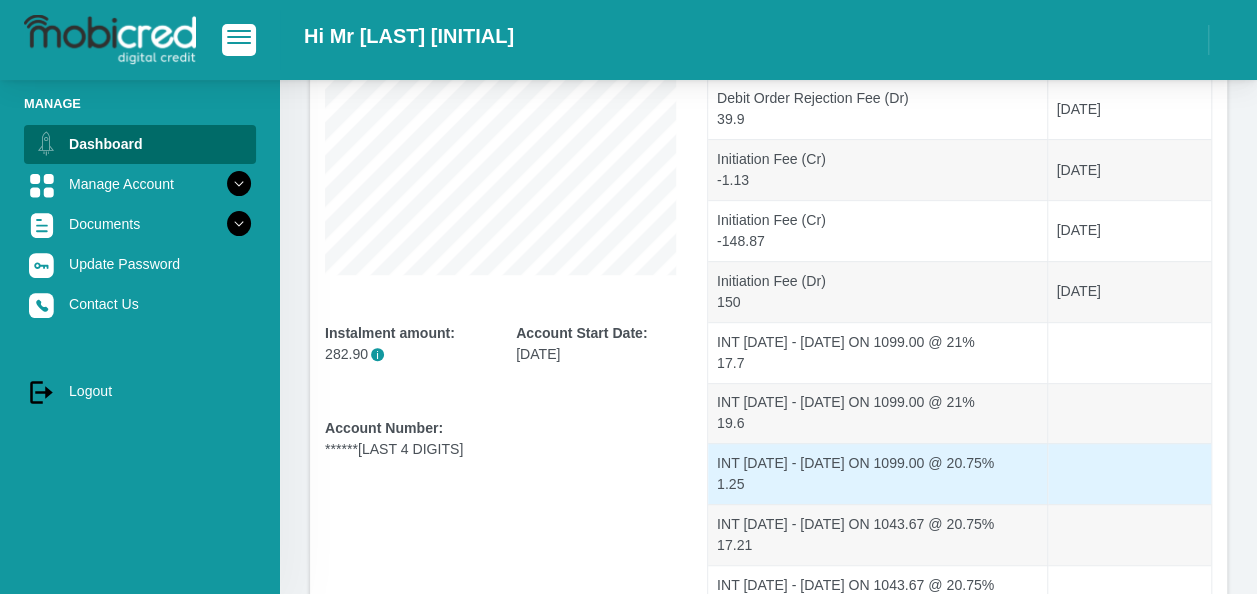 scroll, scrollTop: 427, scrollLeft: 0, axis: vertical 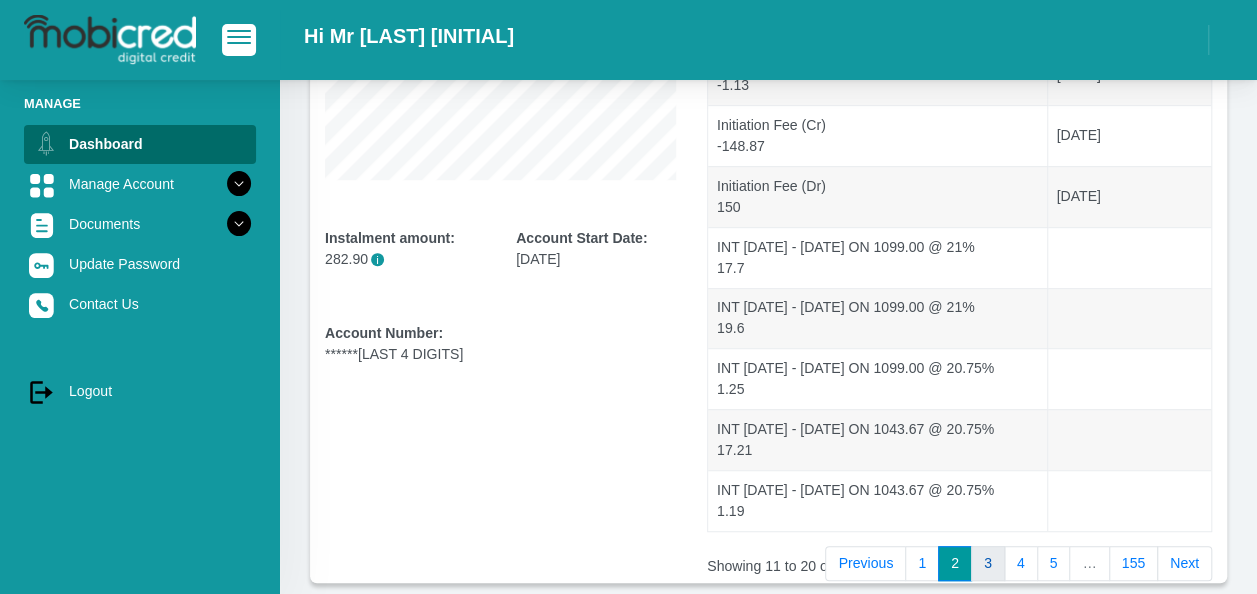 click on "3" at bounding box center (988, 564) 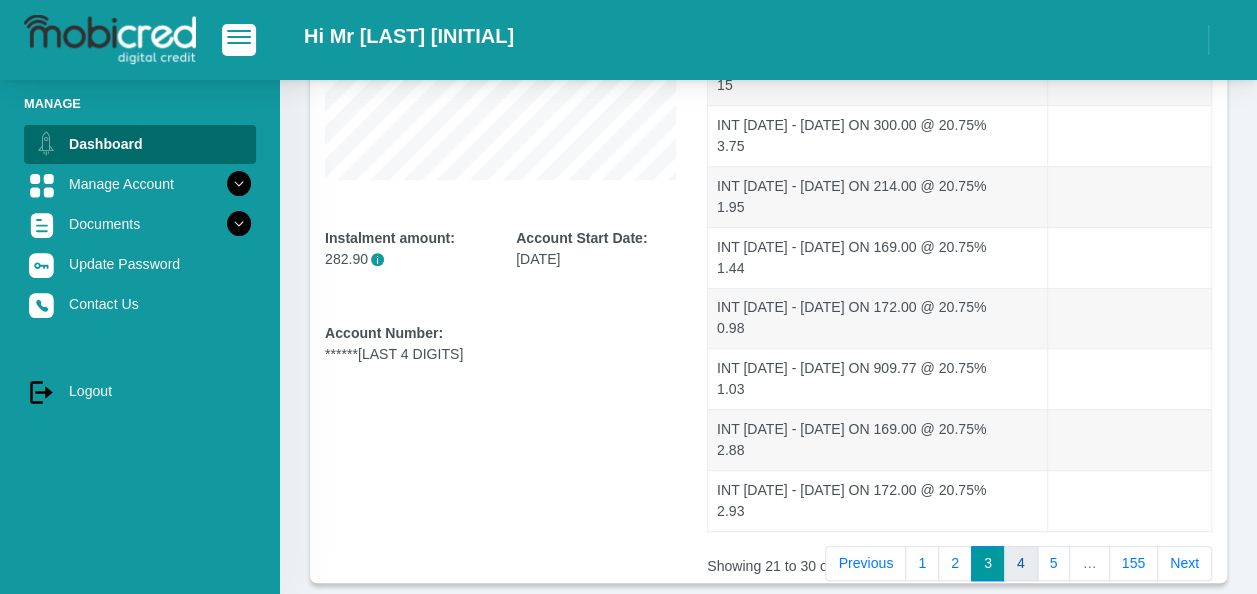 click on "4" at bounding box center [1021, 564] 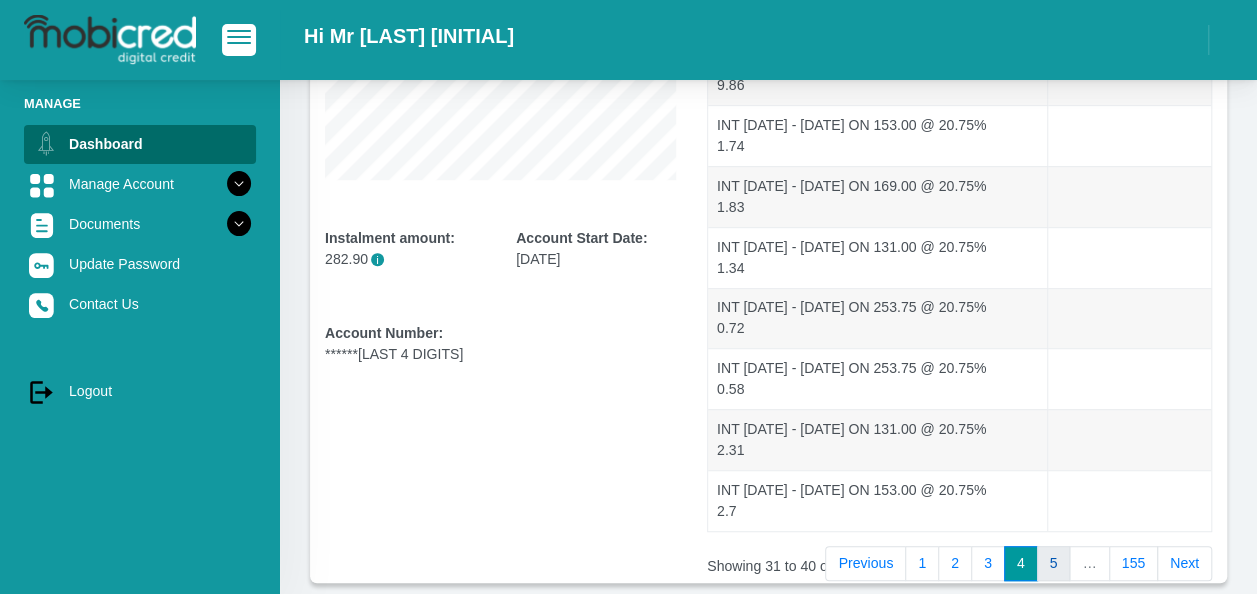 click on "5" at bounding box center (1054, 564) 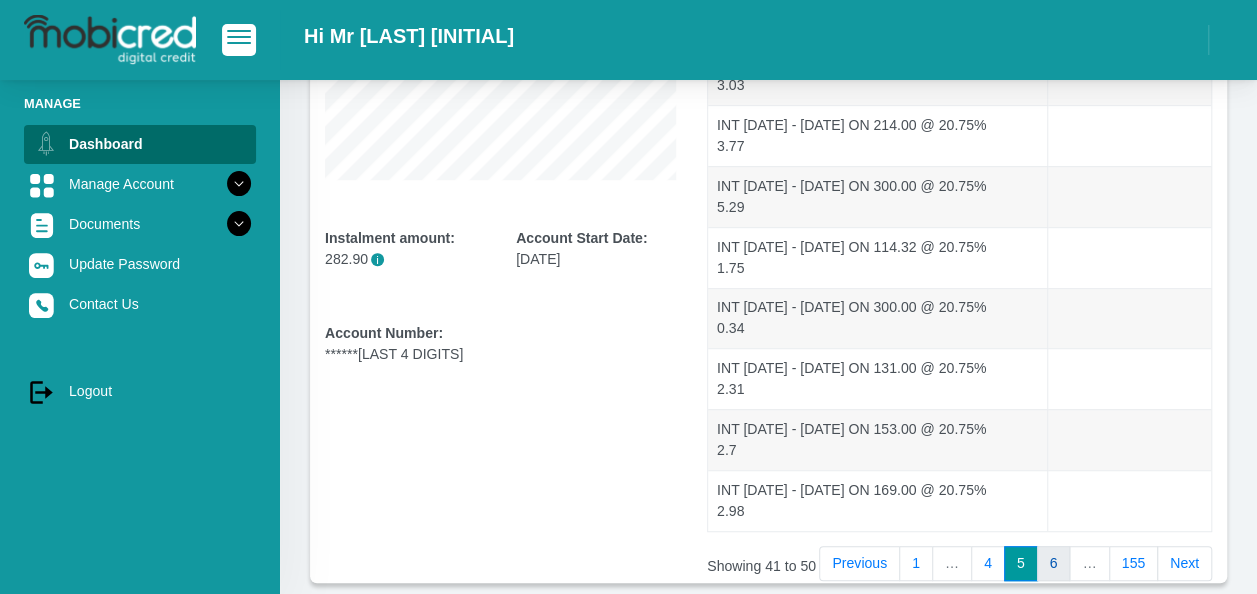 click on "6" at bounding box center (1054, 564) 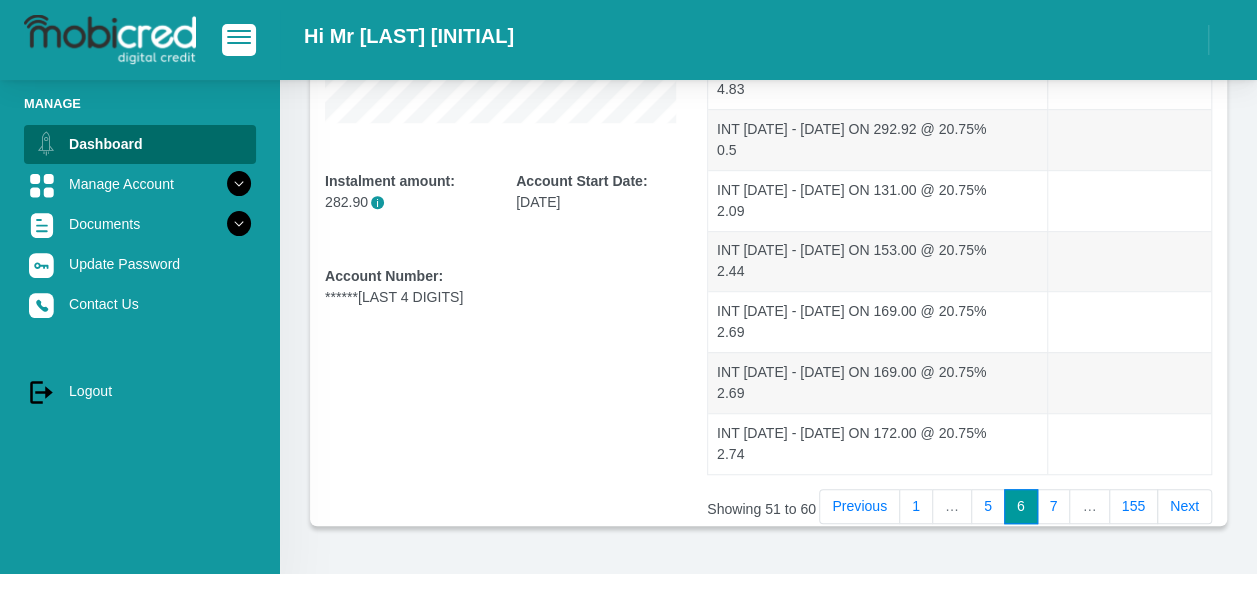 scroll, scrollTop: 527, scrollLeft: 0, axis: vertical 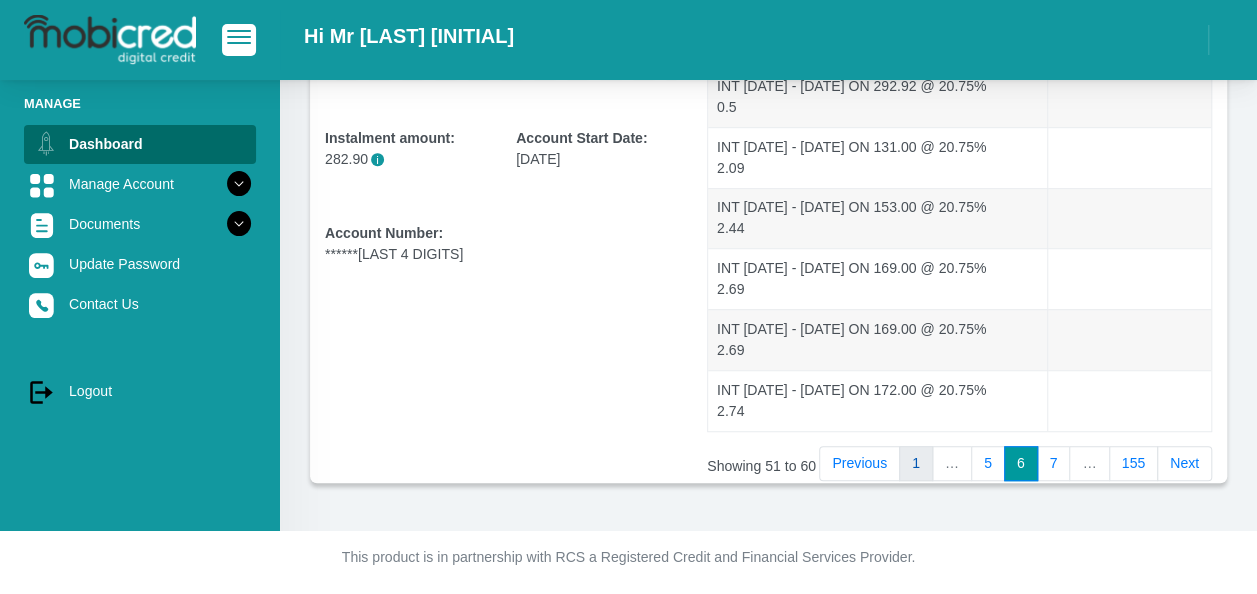 click on "1" at bounding box center [916, 464] 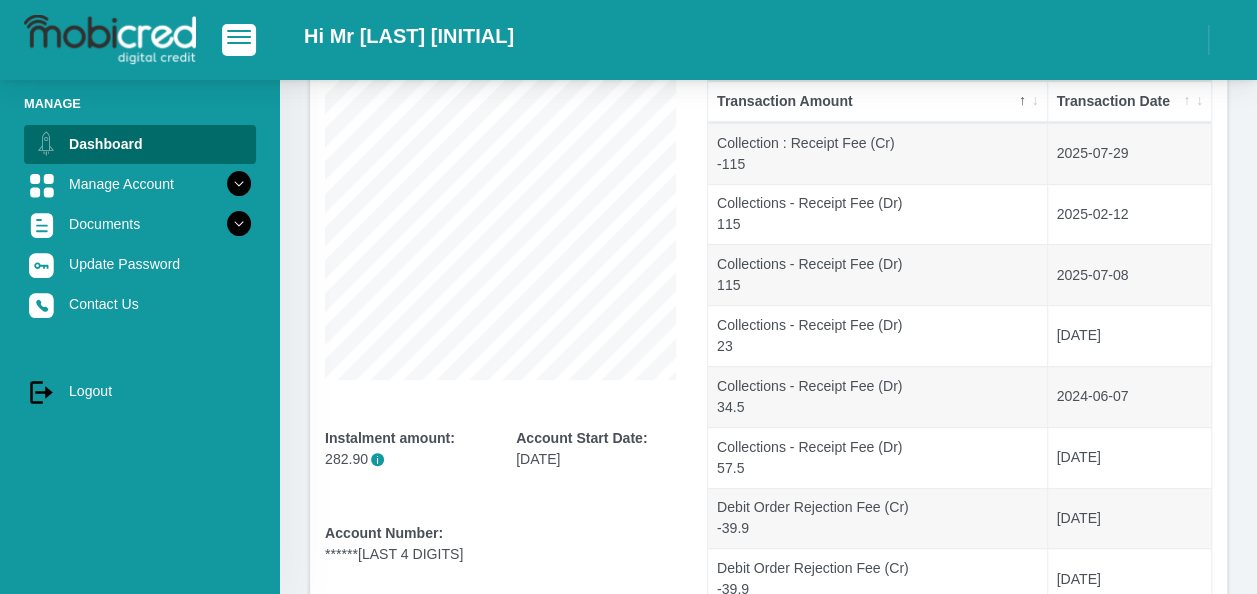 scroll, scrollTop: 127, scrollLeft: 0, axis: vertical 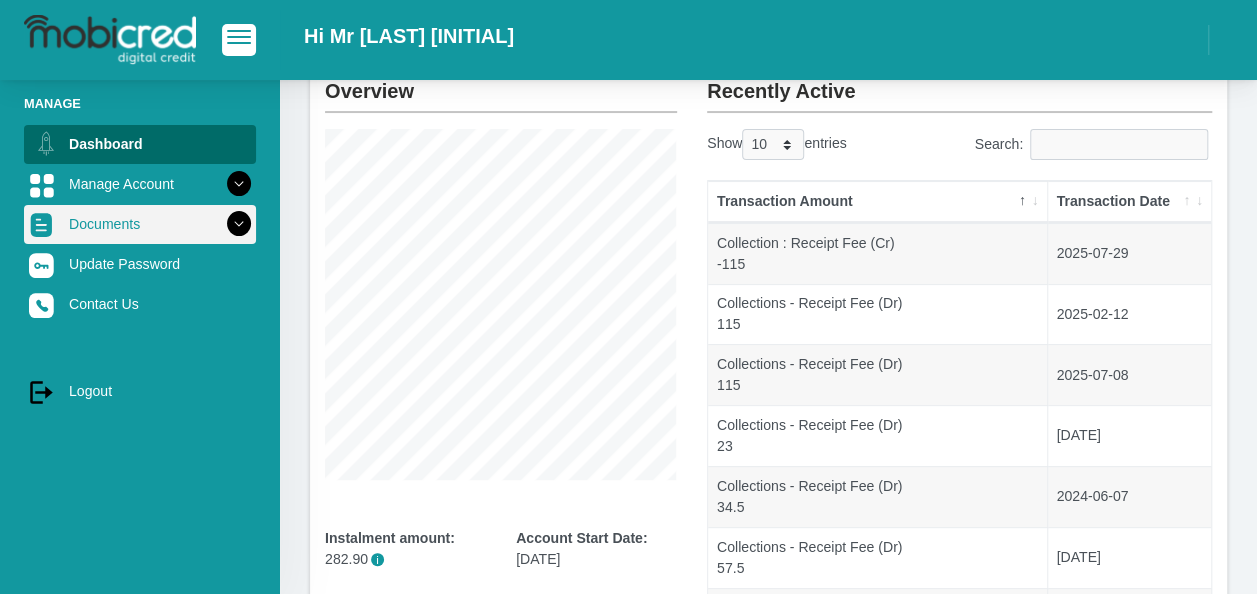 click on "Documents" at bounding box center (140, 224) 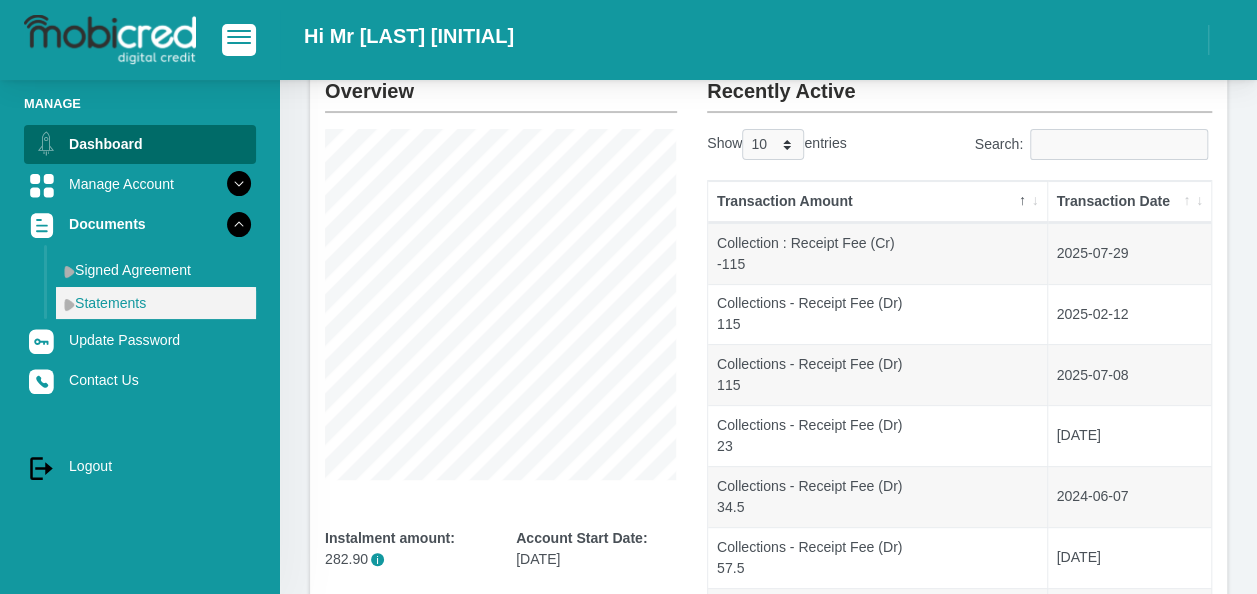 click on "Statements" at bounding box center (156, 303) 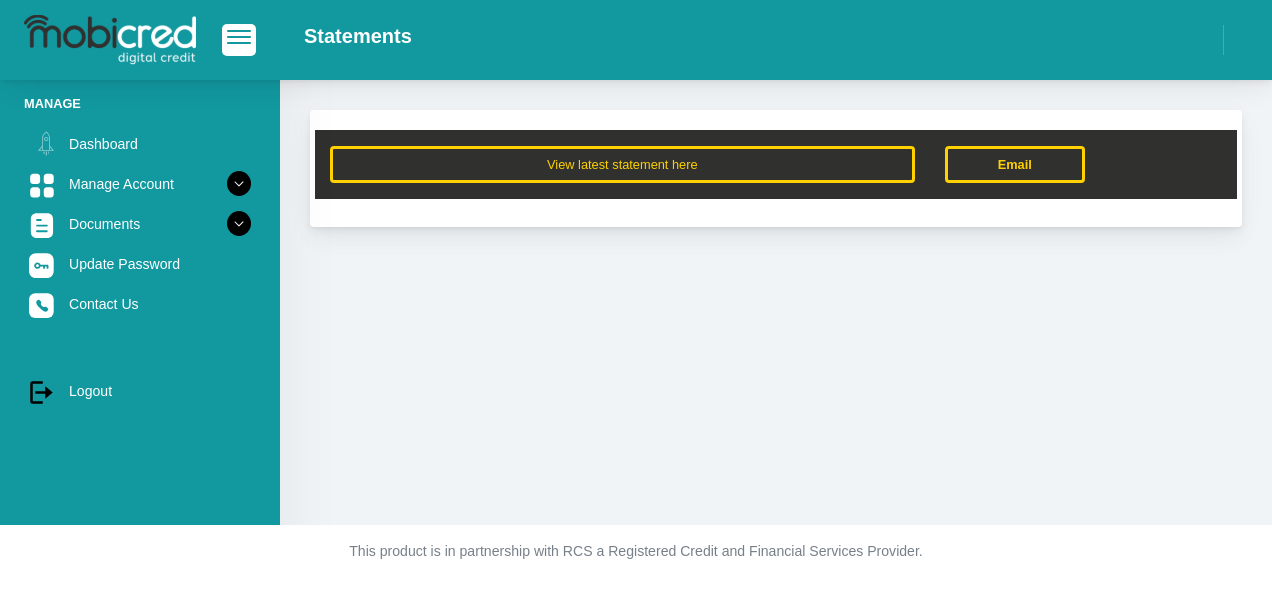 scroll, scrollTop: 0, scrollLeft: 0, axis: both 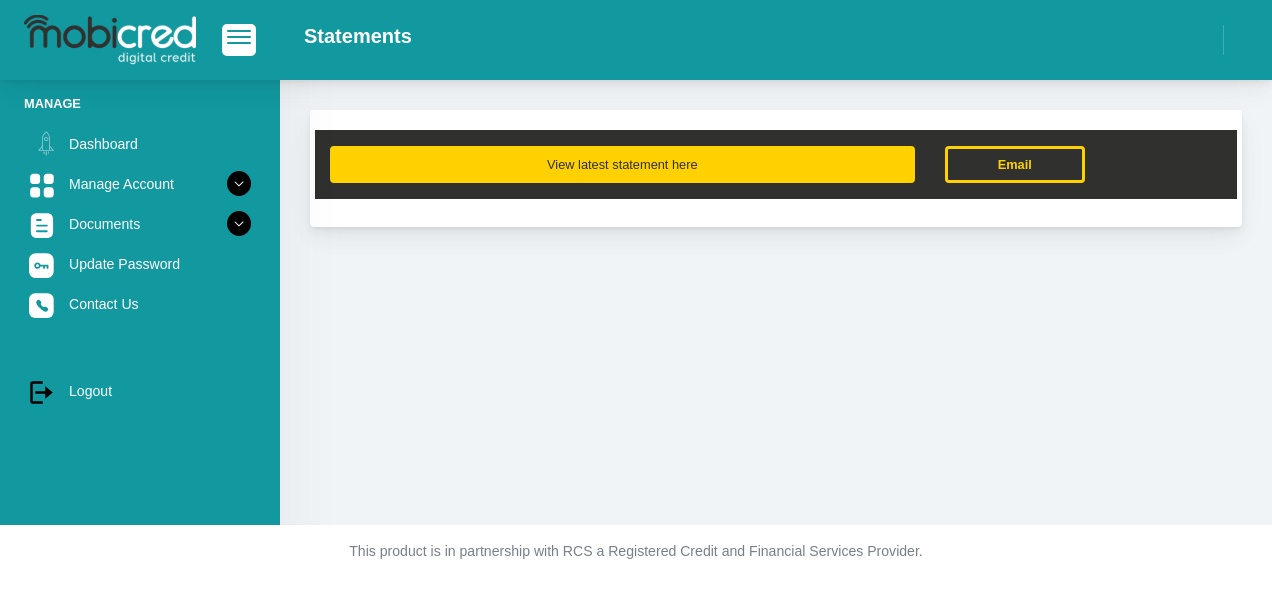 click on "View latest statement here" at bounding box center (622, 164) 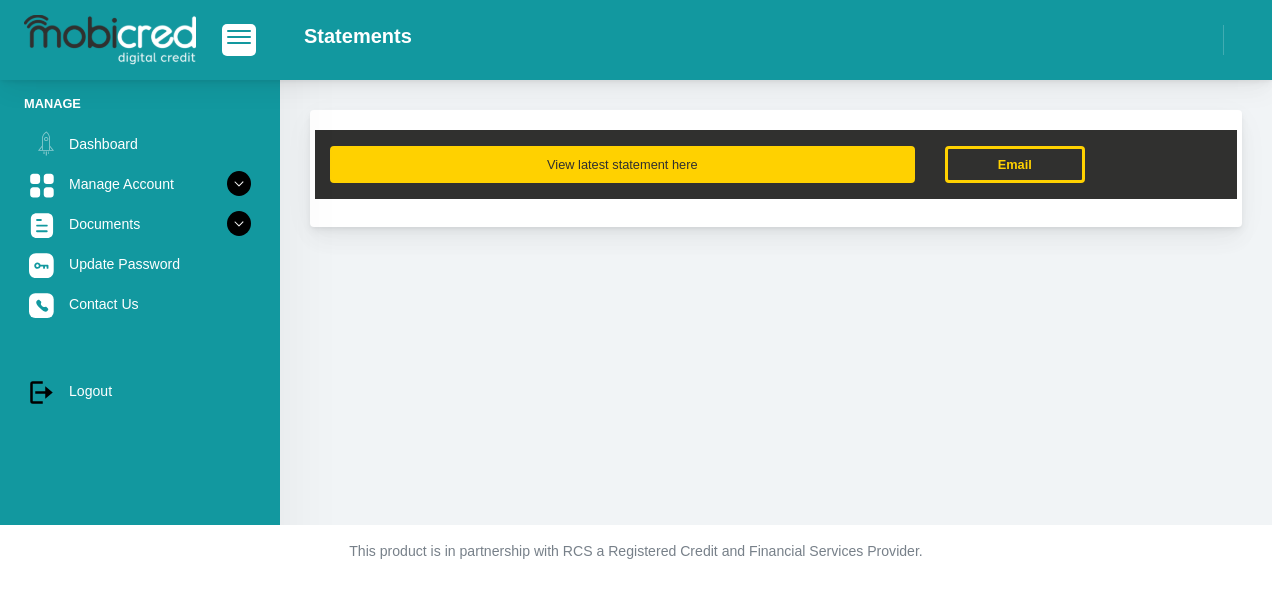 click on "View latest statement here" at bounding box center [622, 164] 